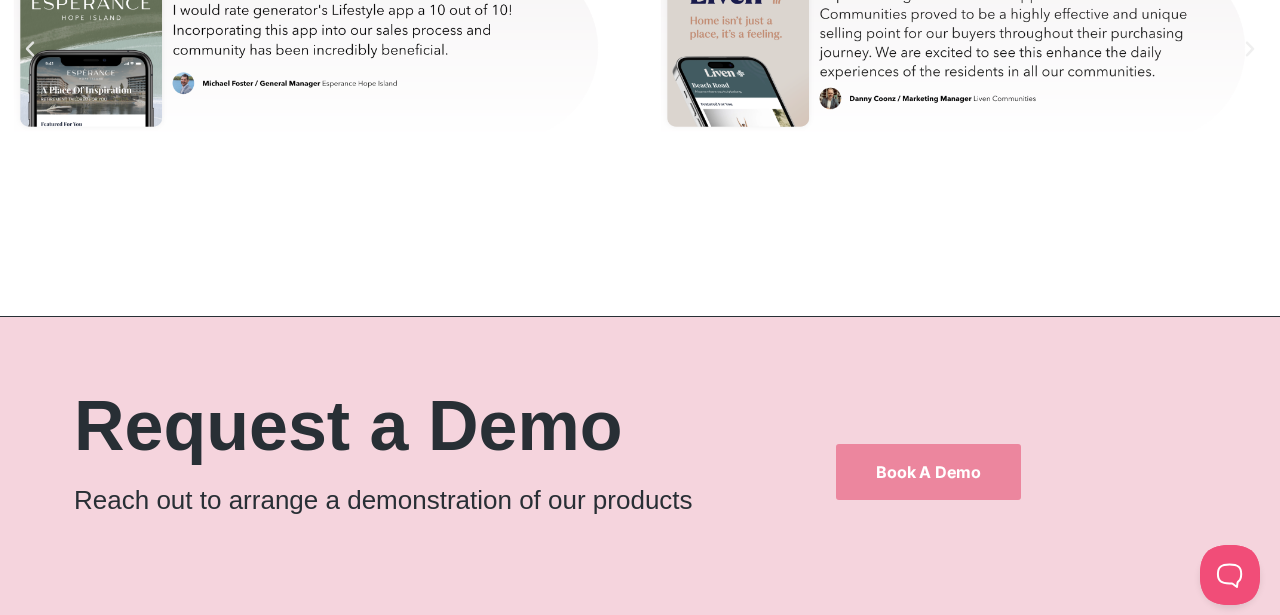 scroll, scrollTop: 11093, scrollLeft: 0, axis: vertical 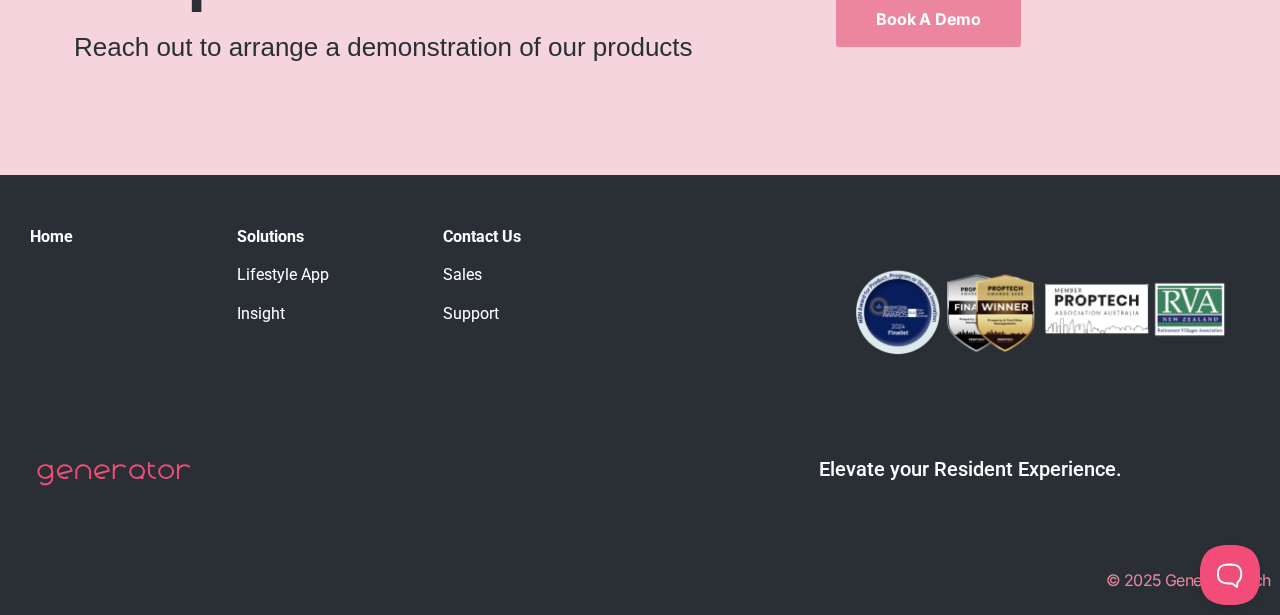 click on "Contact Us" at bounding box center [482, 236] 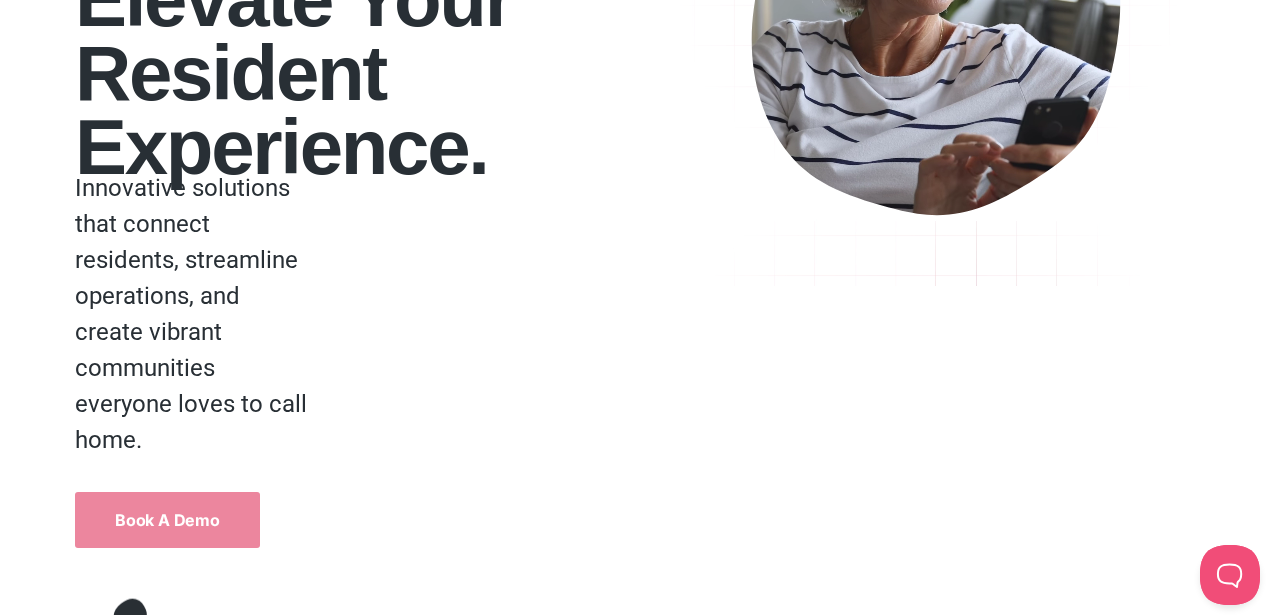 scroll, scrollTop: 0, scrollLeft: 0, axis: both 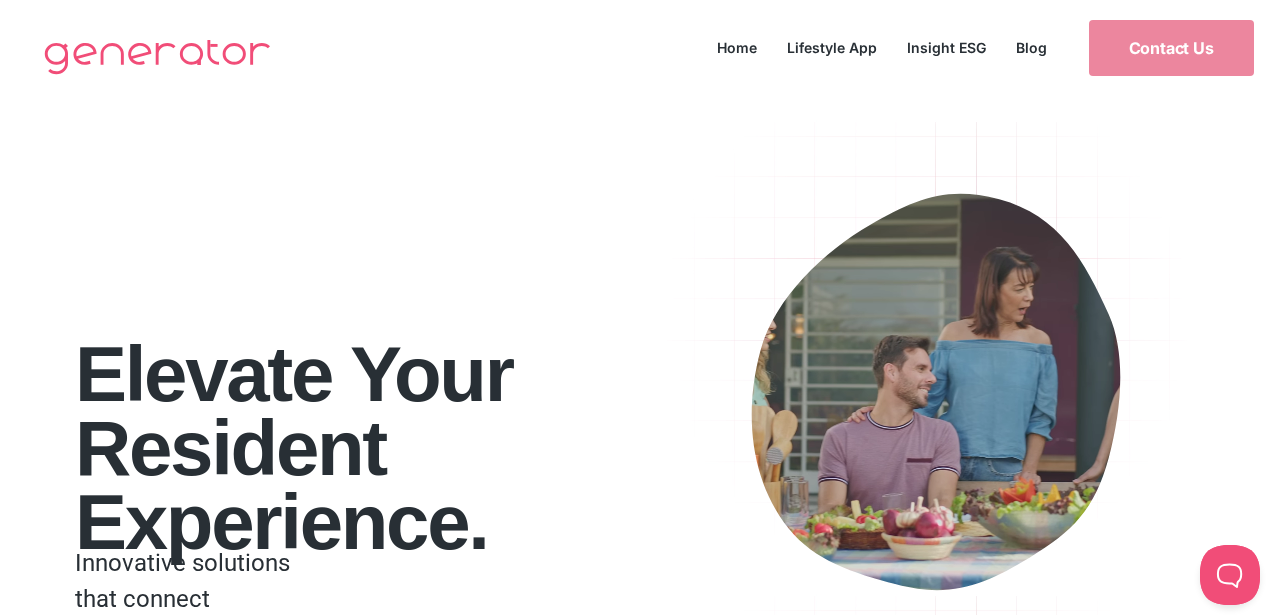 click on "Home" 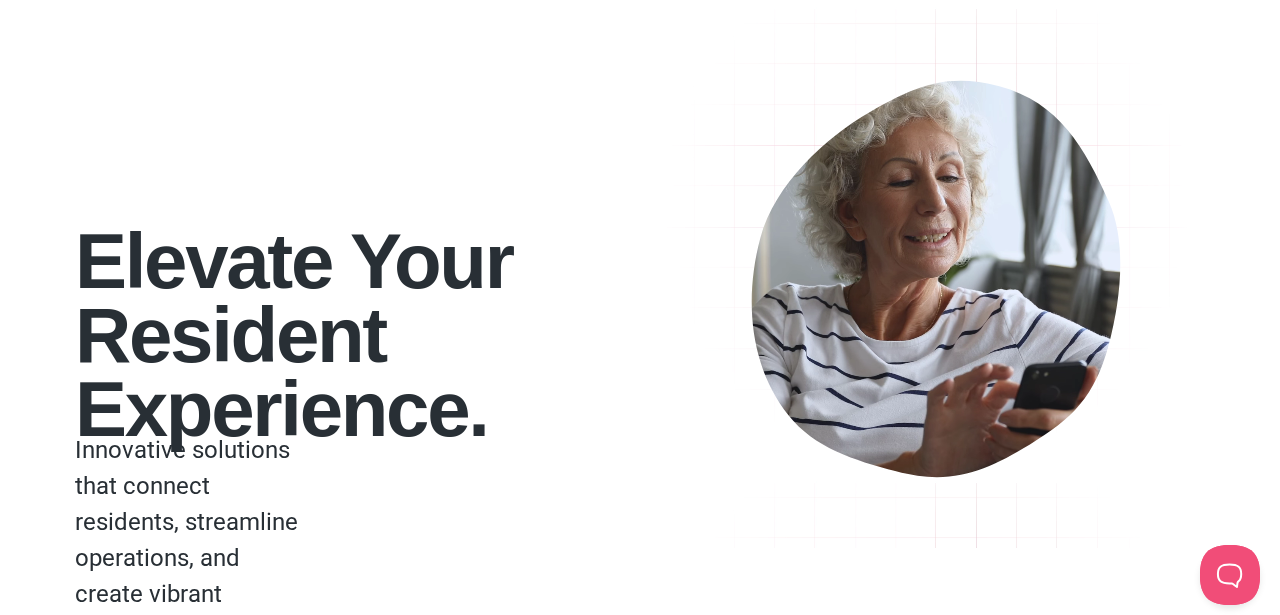 scroll, scrollTop: 0, scrollLeft: 0, axis: both 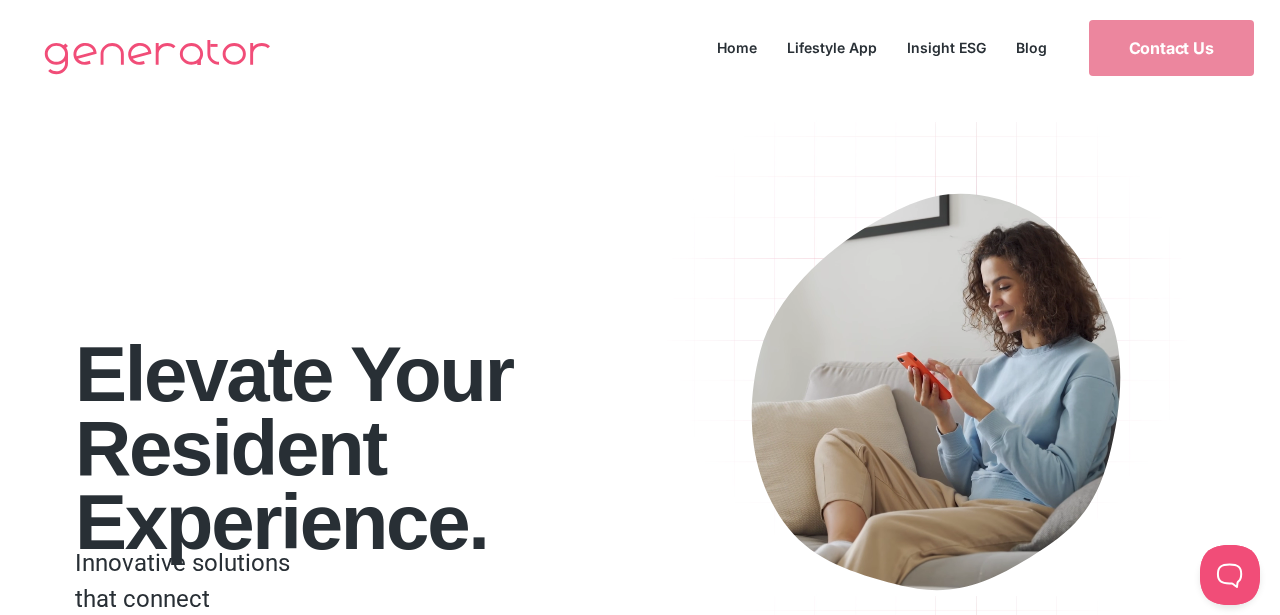 click on "Home" 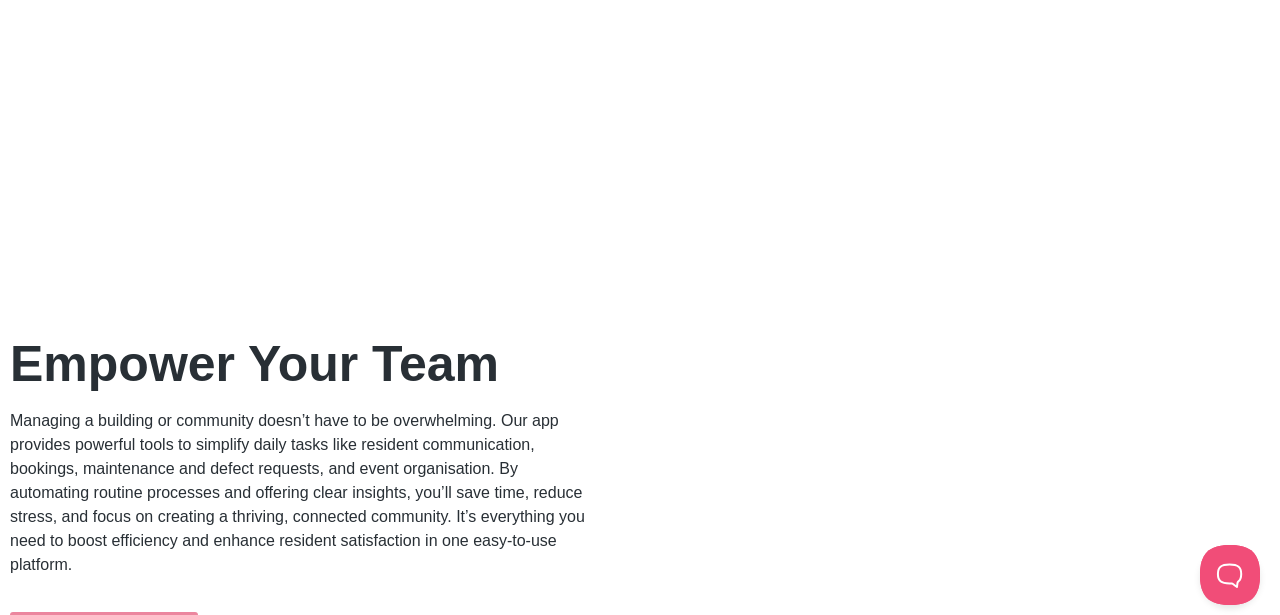 scroll, scrollTop: 2093, scrollLeft: 0, axis: vertical 